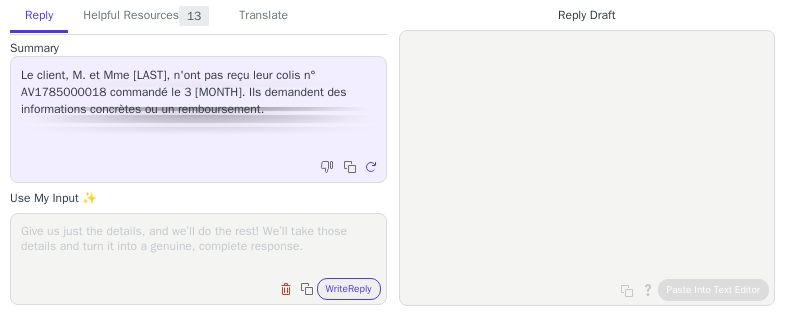 scroll, scrollTop: 0, scrollLeft: 0, axis: both 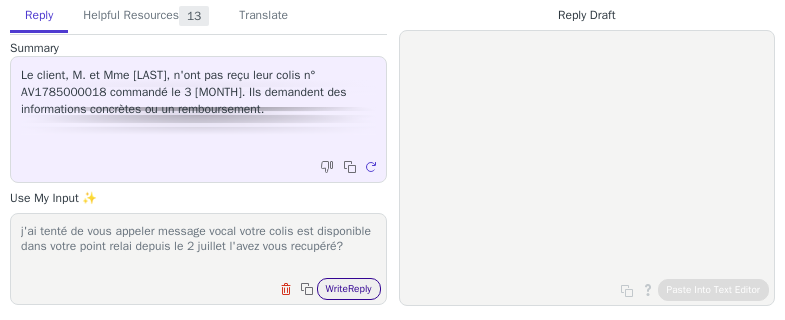 type on "j'ai tenté de vous appeler message vocal votre colis est disponible dans votre point relai depuis le 2 juillet l'avez vous recupéré?" 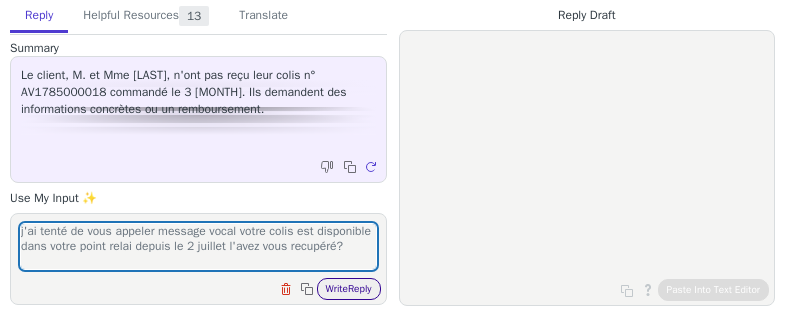 click on "Write  Reply" at bounding box center [349, 289] 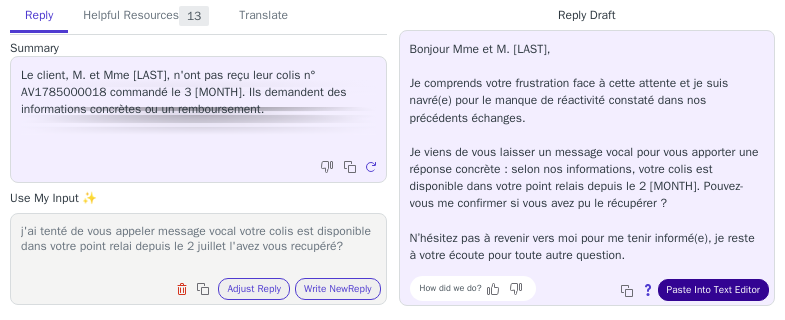 click on "Paste Into Text Editor" at bounding box center [713, 290] 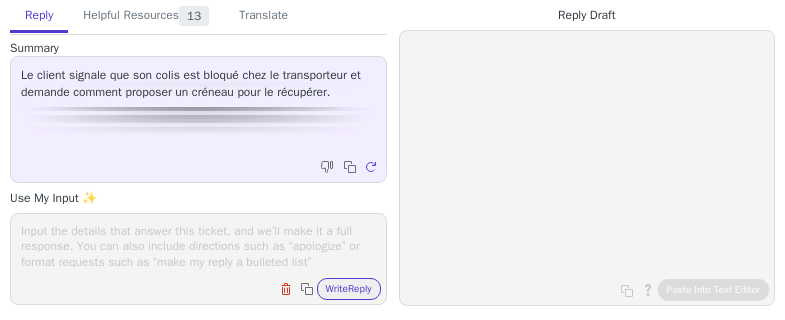 scroll, scrollTop: 0, scrollLeft: 0, axis: both 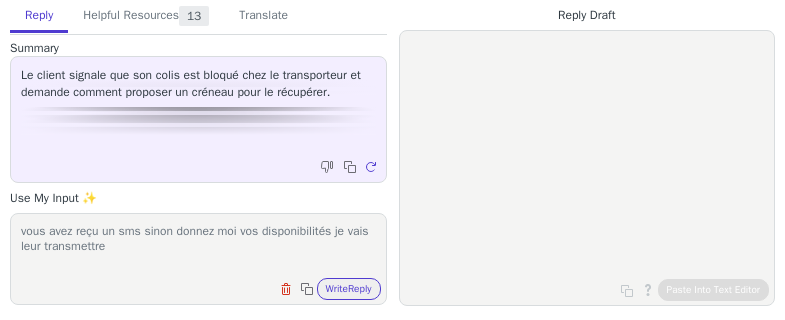 type on "vous avez reçu un sms sinon donnez moi vos disponibilités je vais leur transmettre" 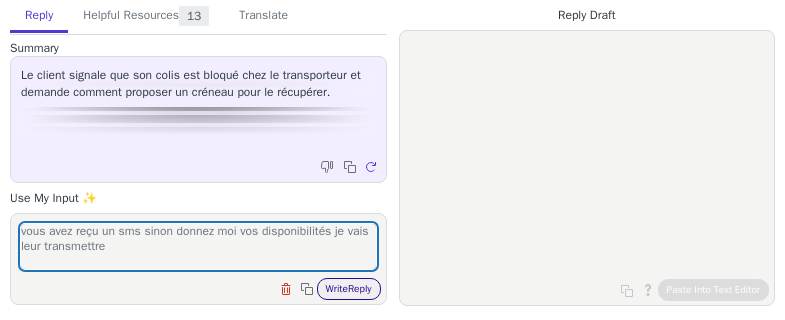 click on "Write  Reply" at bounding box center (349, 289) 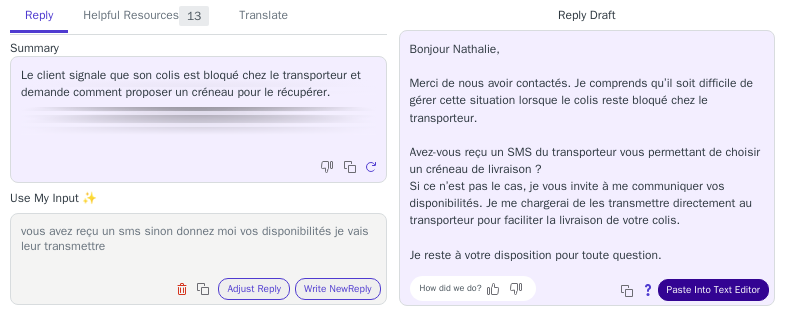 click on "Paste Into Text Editor" at bounding box center (713, 290) 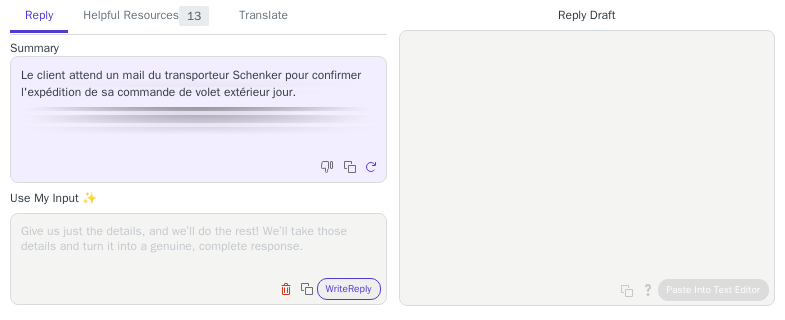 scroll, scrollTop: 0, scrollLeft: 0, axis: both 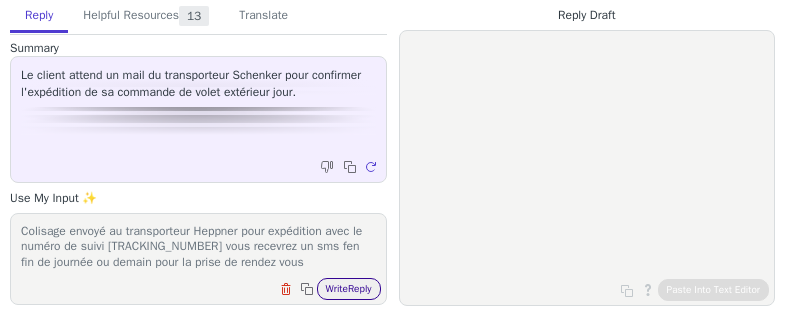 type on "Colisage envoyé au transporteur Heppner pour expédition avec le numéro de suivi [TRACKING_NUMBER] vous recevrez un sms fen fin de journée ou demain pour la prise de rendez vous" 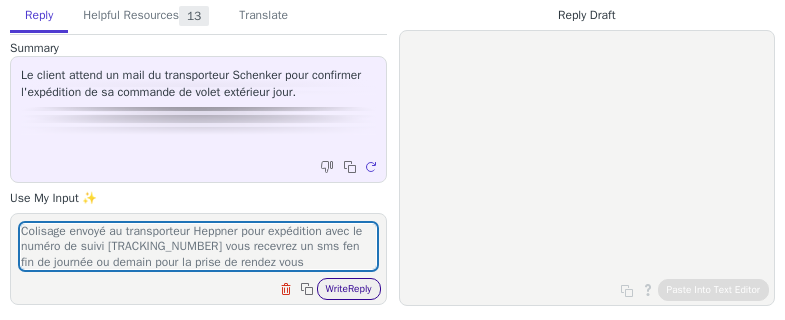 click on "Write  Reply" at bounding box center (349, 289) 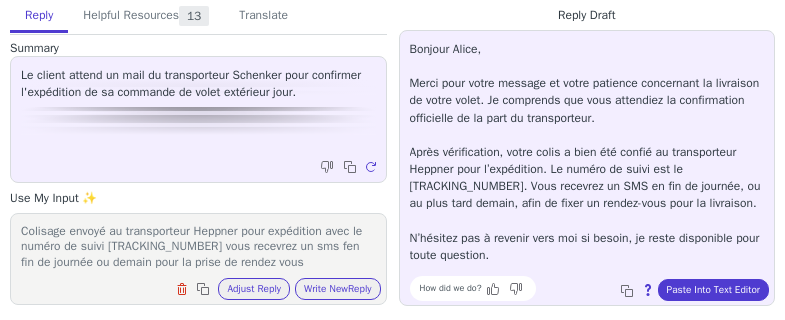click on "Bonjour [NAME], Merci pour votre message et votre patience concernant la livraison de votre volet. Je comprends que vous attendiez la confirmation officielle de la part du transporteur. Après vérification, votre colis a bien été confié au transporteur Heppner pour l’expédition. Le numéro de suivi est le [TRACKING_NUMBER]. Vous recevrez un SMS en fin de journée, ou au plus tard demain, afin de fixer un rendez-vous pour la livraison. N’hésitez pas à revenir vers moi si besoin, je reste disponible pour toute question. How did we do?   Copy to clipboard About this reply Paste Into Text Editor" at bounding box center (587, 168) 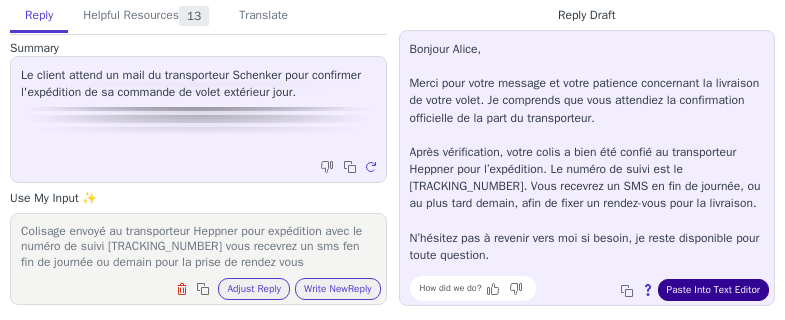 click on "Paste Into Text Editor" at bounding box center (713, 290) 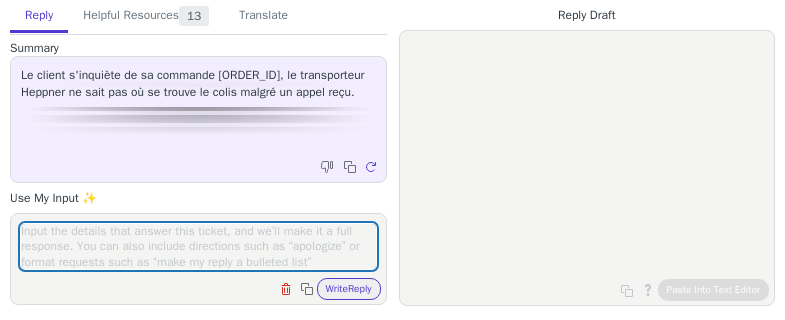 scroll, scrollTop: 0, scrollLeft: 0, axis: both 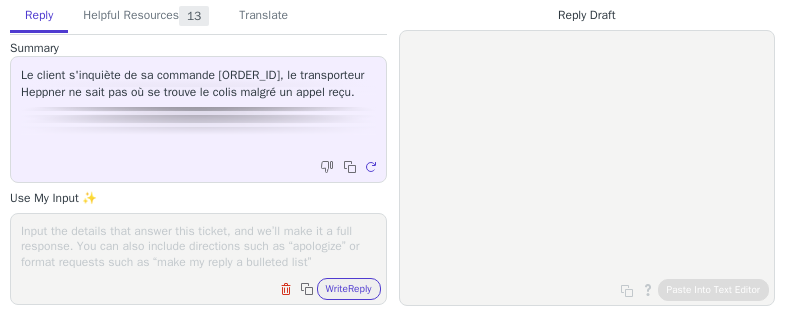 click at bounding box center (198, 246) 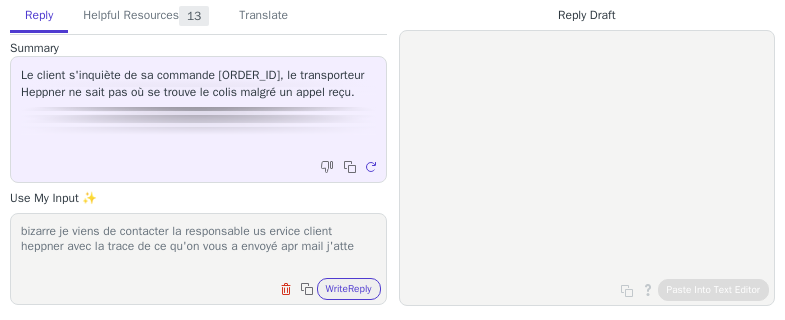 scroll, scrollTop: 0, scrollLeft: 0, axis: both 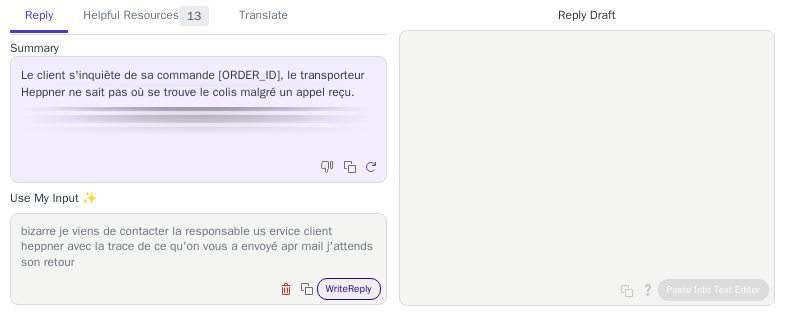 type on "bizarre je viens de contacter la responsable us ervice client heppner avec la trace de ce qu'on vous a envoyé apr mail j'attends son retour" 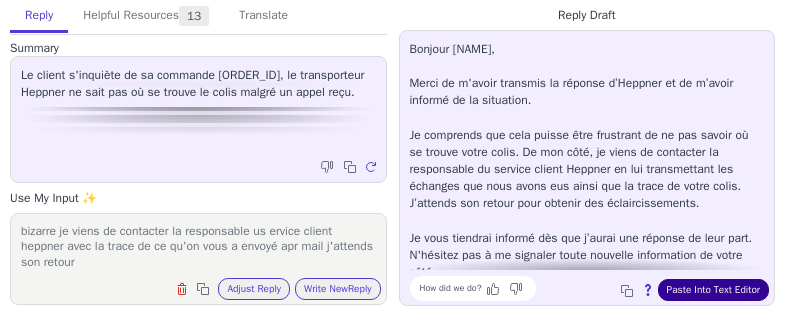 click on "Paste Into Text Editor" at bounding box center (713, 290) 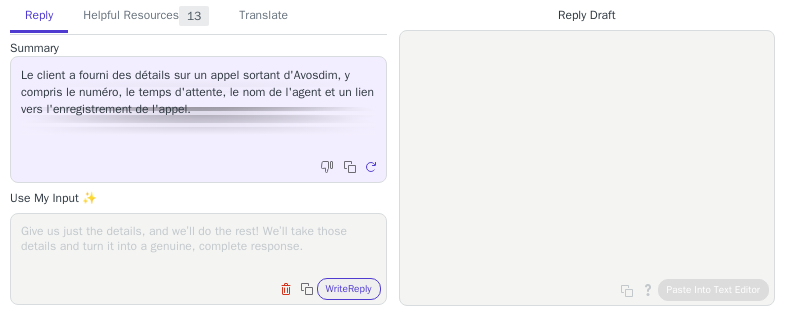 scroll, scrollTop: 0, scrollLeft: 0, axis: both 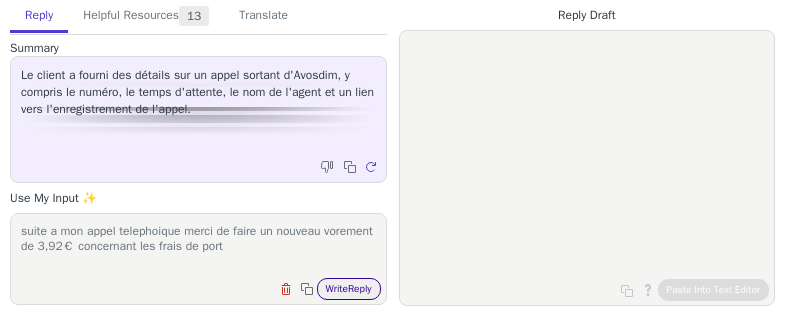type on "suite a mon appel telephoique merci de faire un nouveau vorement de 3,92€ concernant les frais de port" 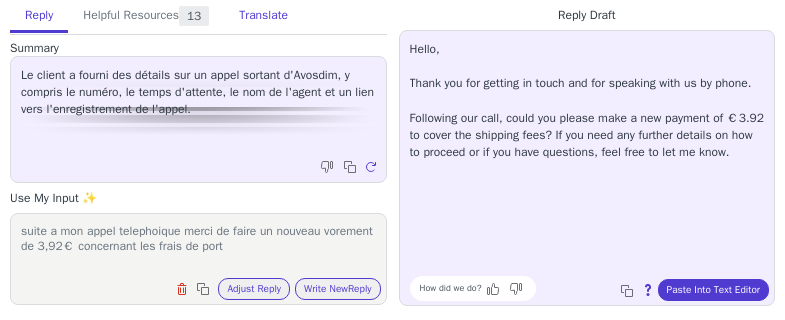 click on "Translate" at bounding box center [263, 16] 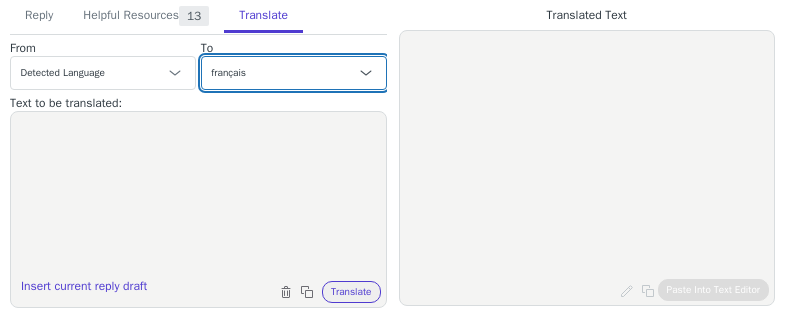 click on "Czech English Danish Dutch français French (Canada) allemand - Deutsch italien - italiano Japanese Korean Norwegian Polish Portuguese Portuguese (Brazil) Slovak espagnol - español Swedish néerlandais (Pays-Bas) - Nederlands (Nederland)" at bounding box center [294, 73] 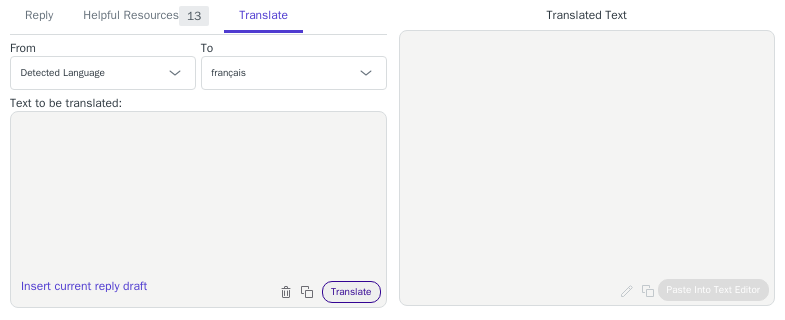 click on "Translate" at bounding box center (351, 292) 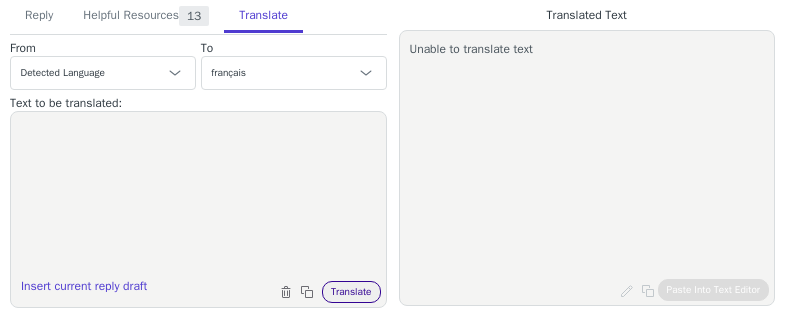 click on "Translate" at bounding box center (351, 292) 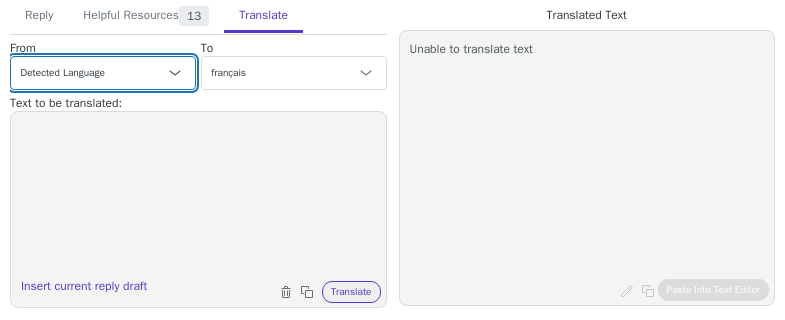 click on "Detected Language Czech English Danish Dutch français French (Canada) allemand - Deutsch italien - italiano Japanese Korean Norwegian Polish Portuguese Portuguese (Brazil) Slovak espagnol - español Swedish néerlandais (Pays-Bas) - Nederlands (Nederland)" at bounding box center [103, 73] 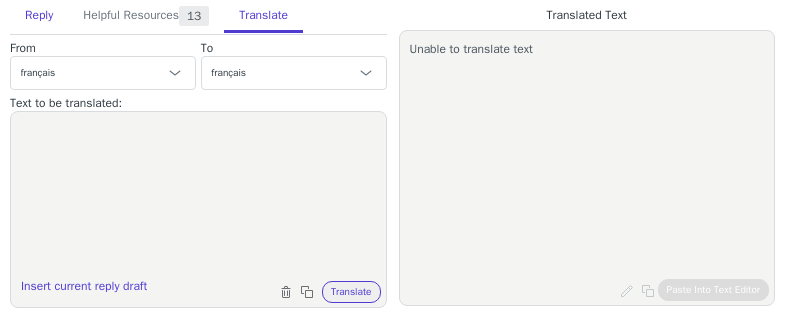 click on "Reply" at bounding box center (39, 16) 